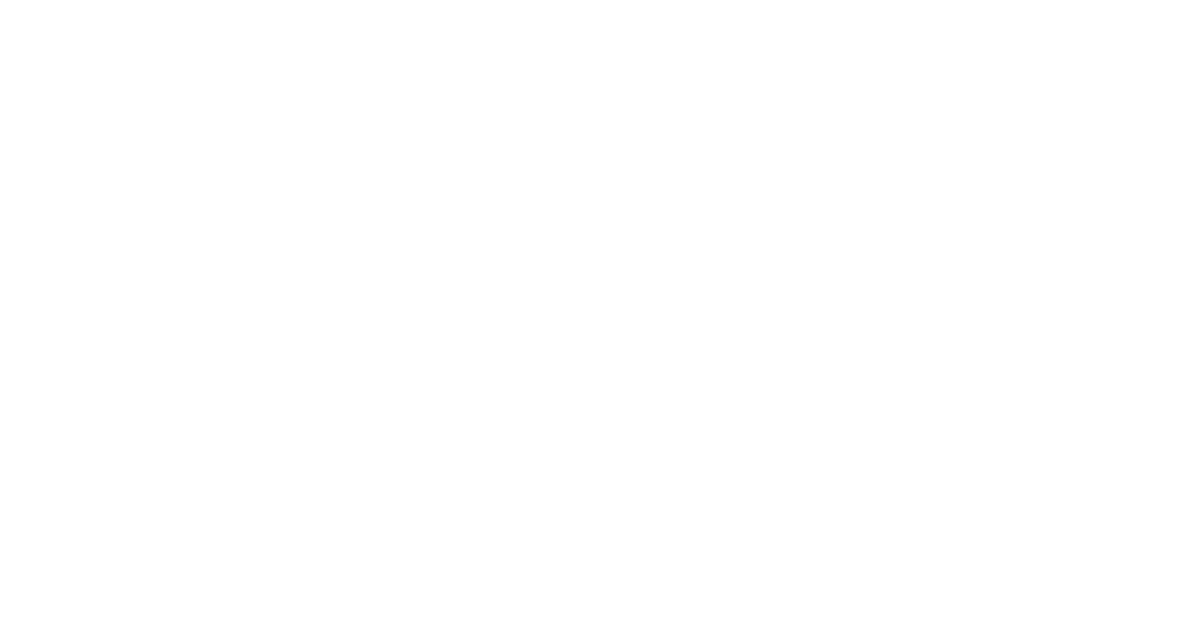 scroll, scrollTop: 0, scrollLeft: 0, axis: both 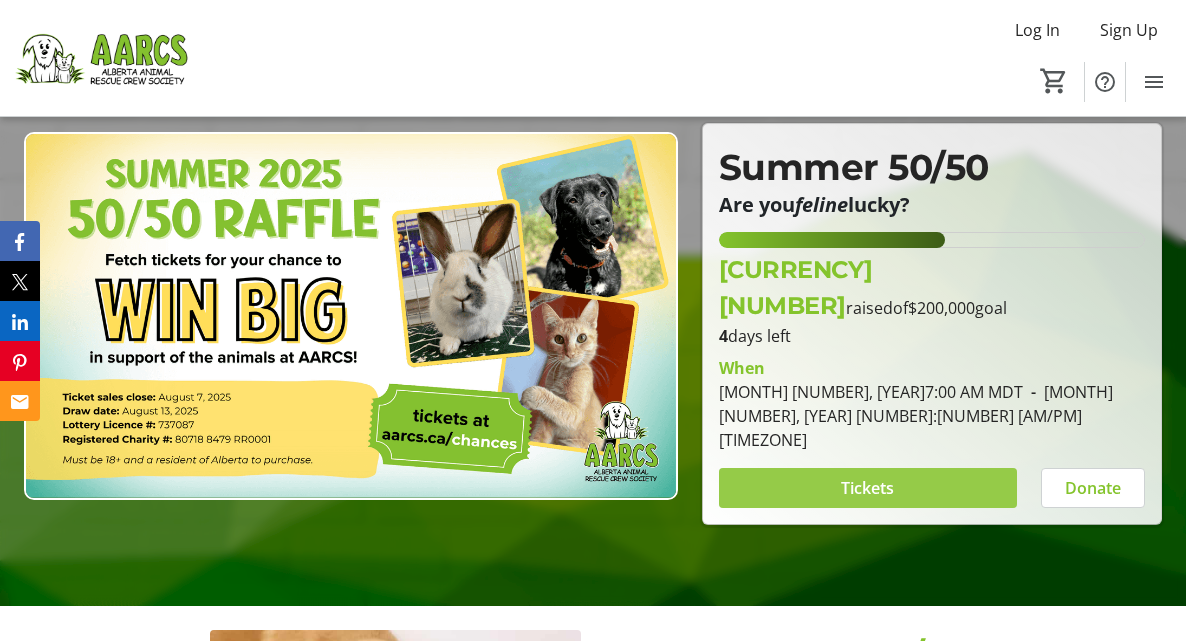 click at bounding box center [868, 488] 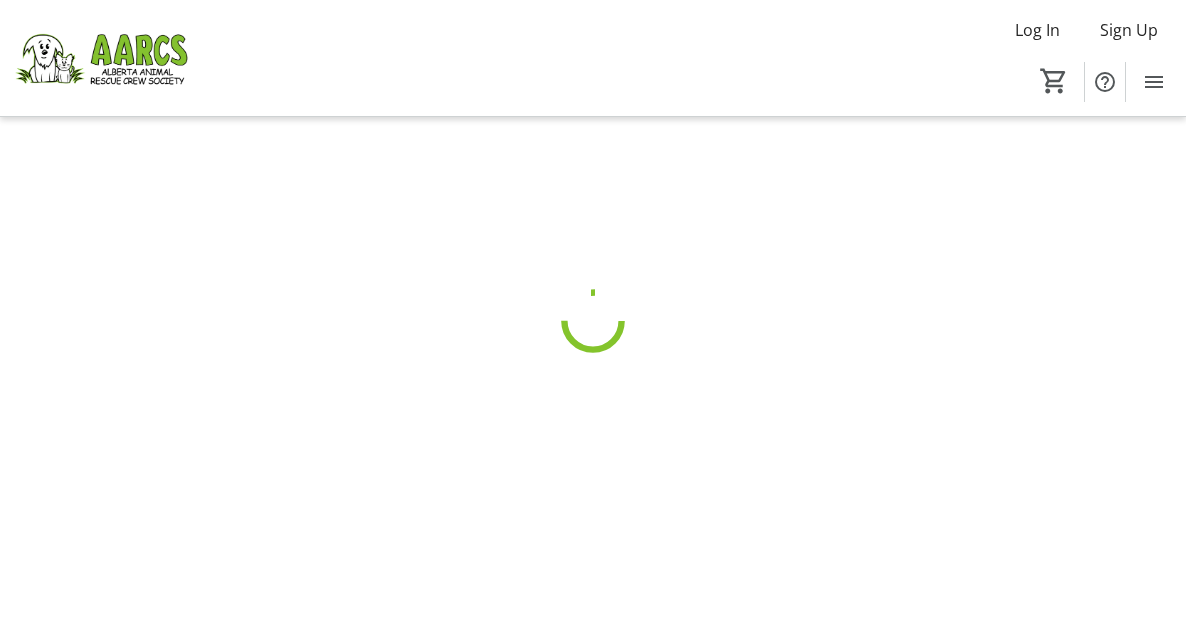 scroll, scrollTop: 0, scrollLeft: 0, axis: both 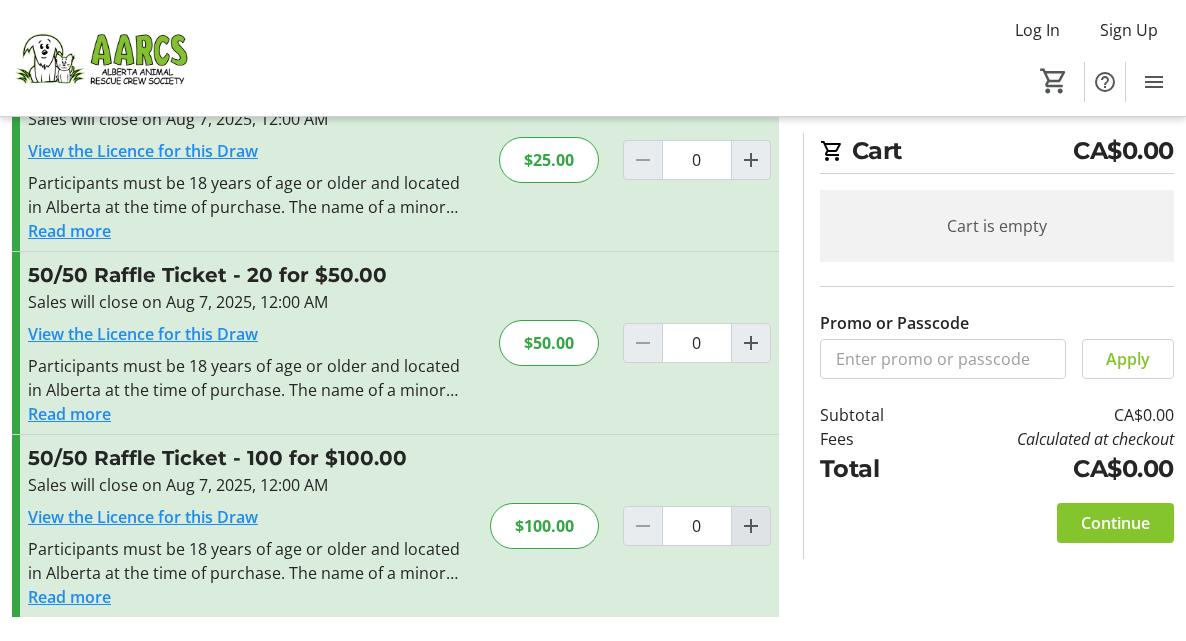 click 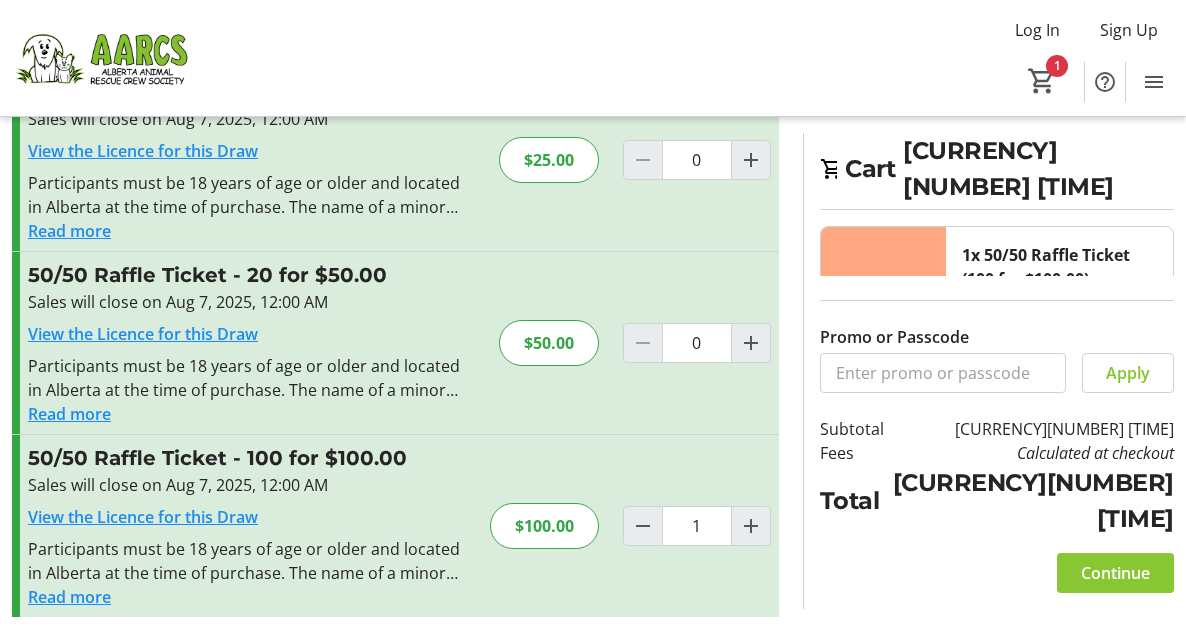 click on "Continue" 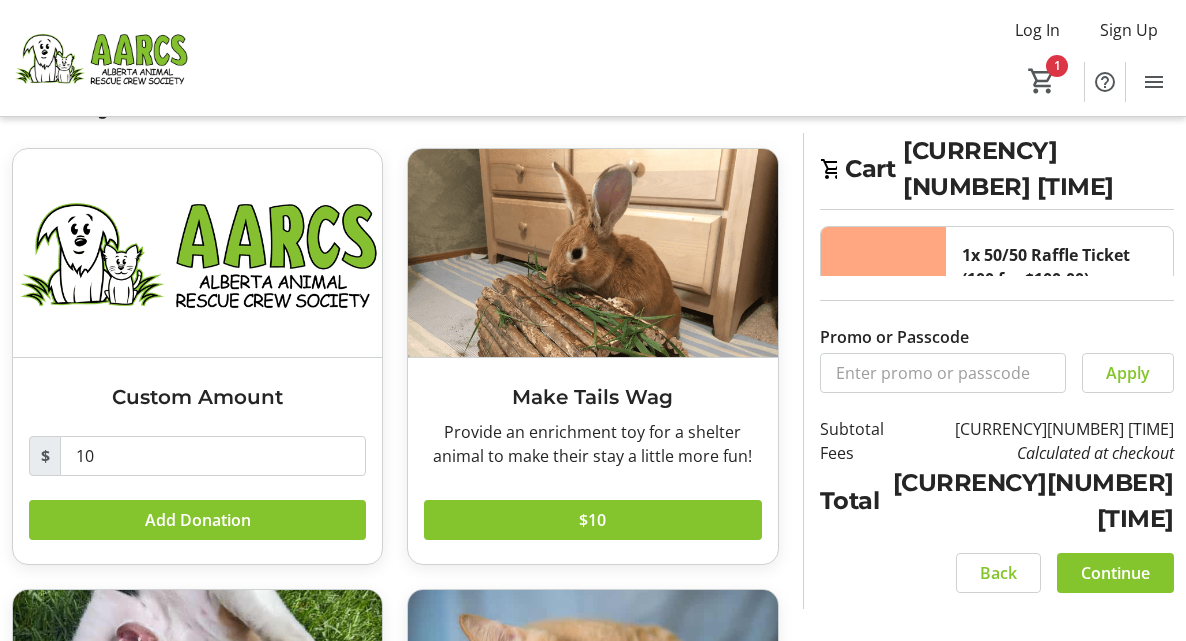 scroll, scrollTop: 0, scrollLeft: 0, axis: both 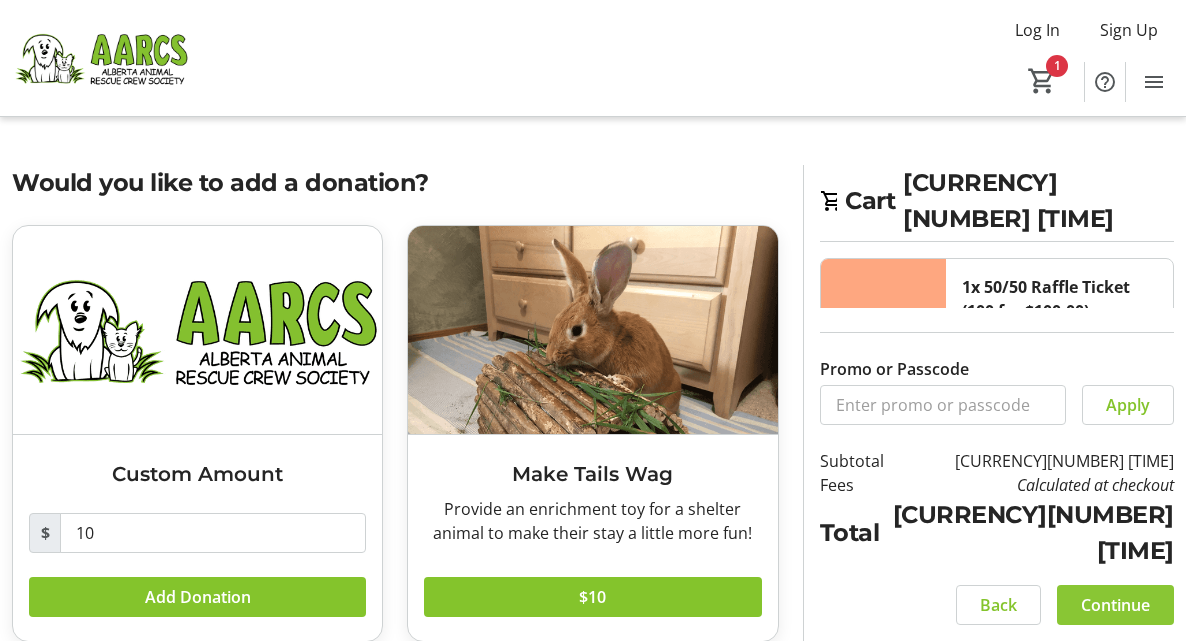 click on "Continue" 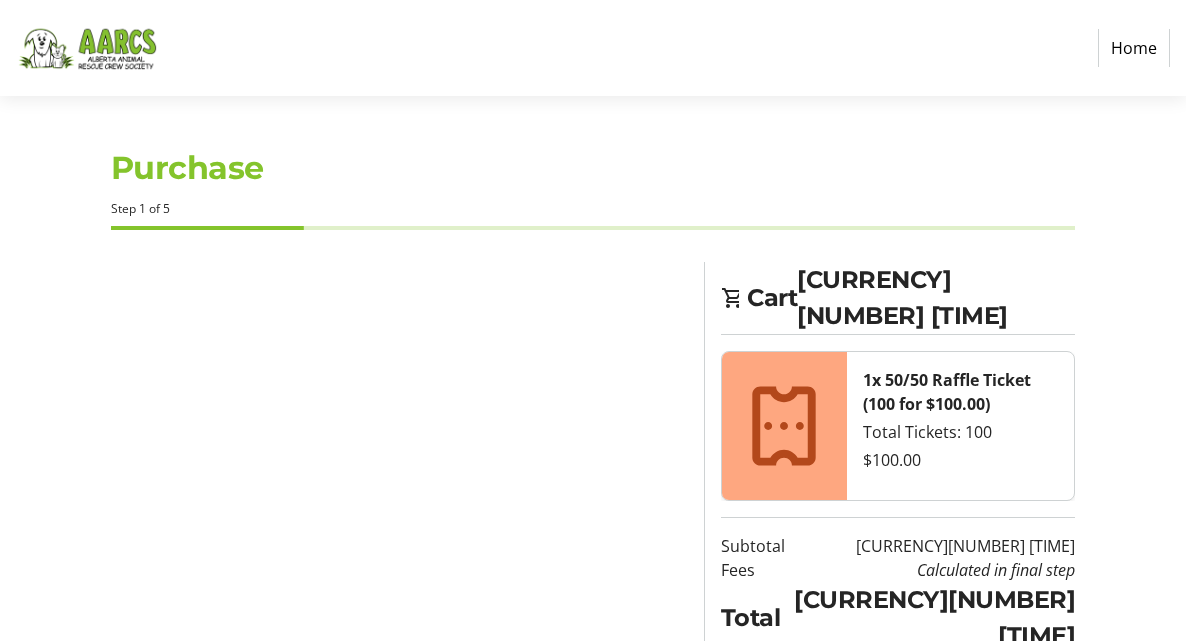 select on "CA" 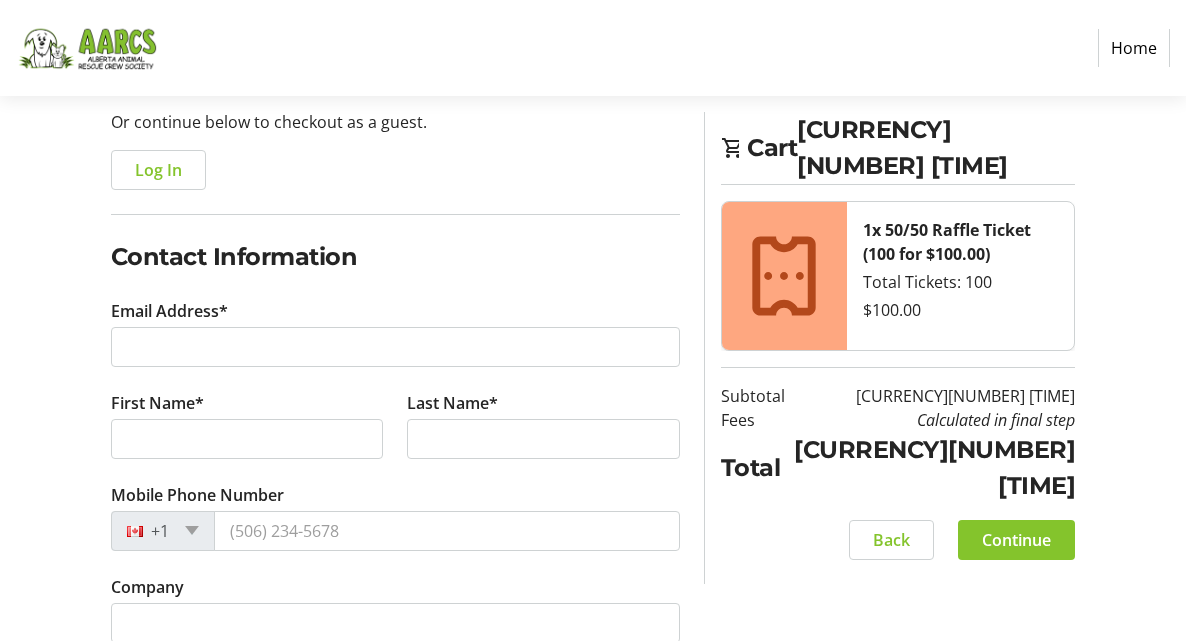 scroll, scrollTop: 221, scrollLeft: 0, axis: vertical 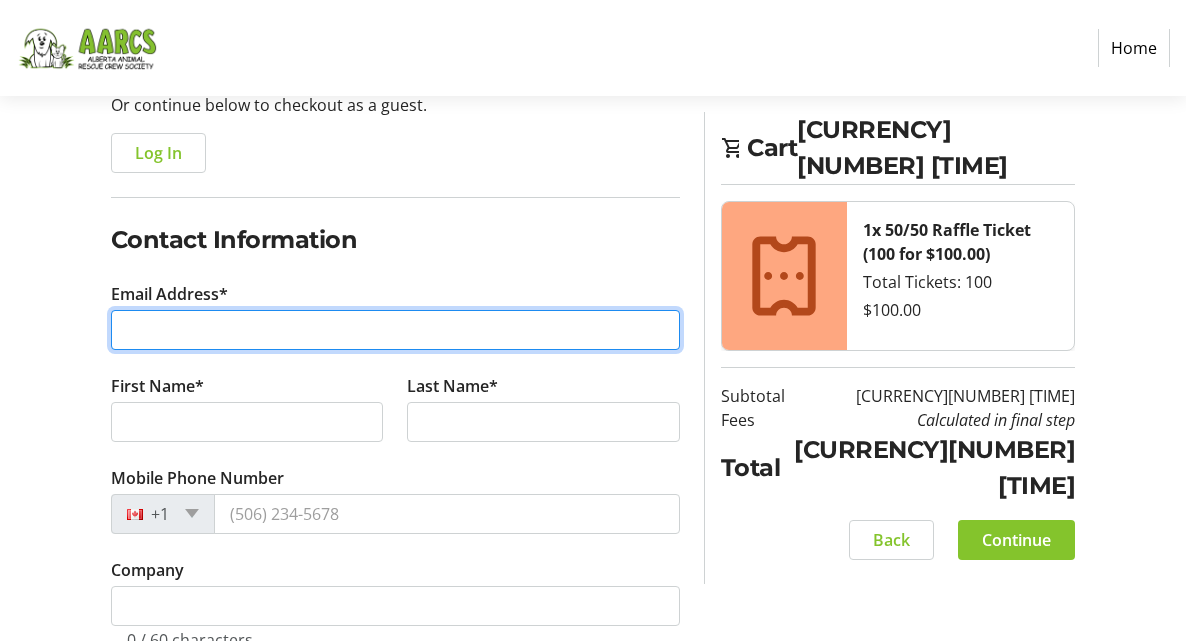 click on "Email Address*" at bounding box center [395, 330] 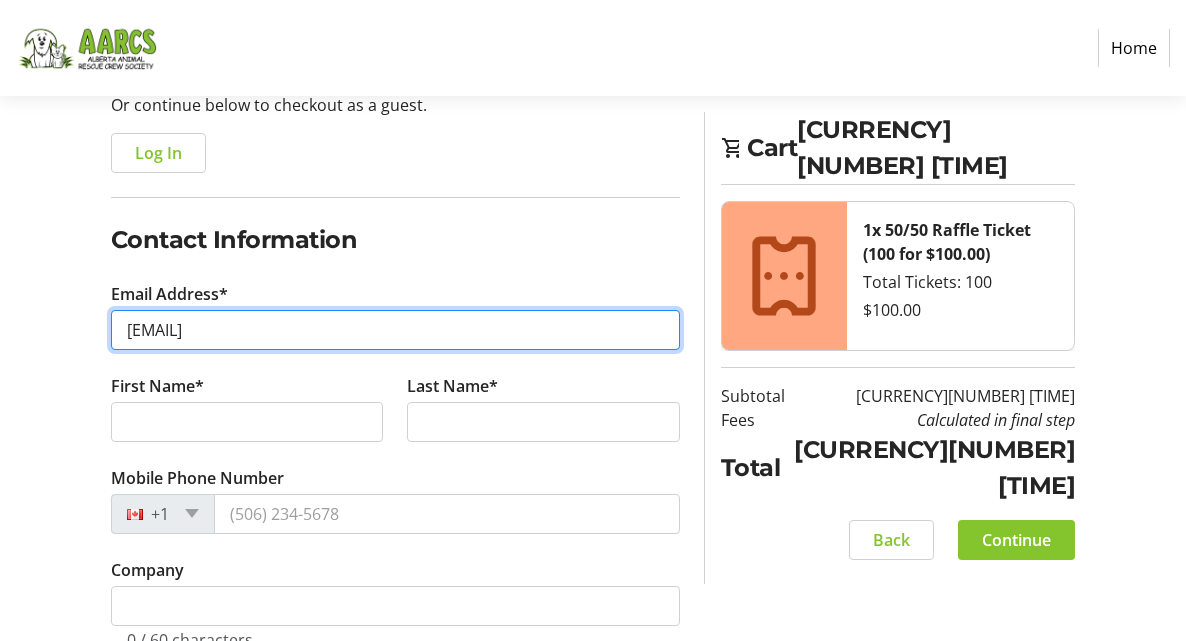 type on "[EMAIL]" 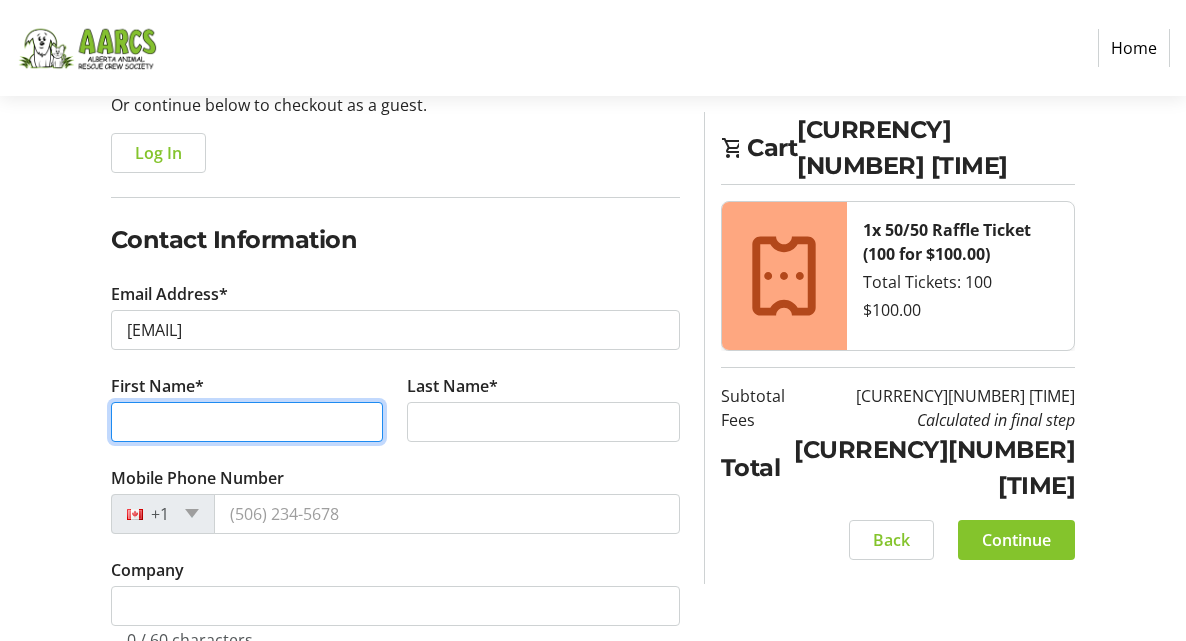click on "First Name*" at bounding box center [247, 422] 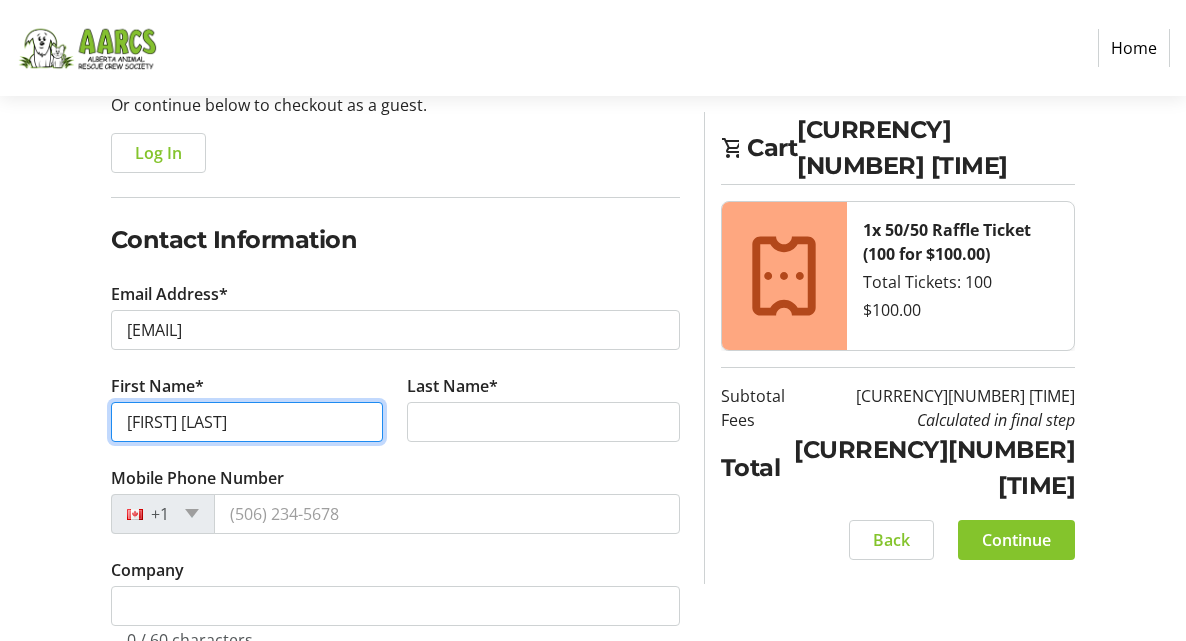 type on "[FIRST] [LAST]" 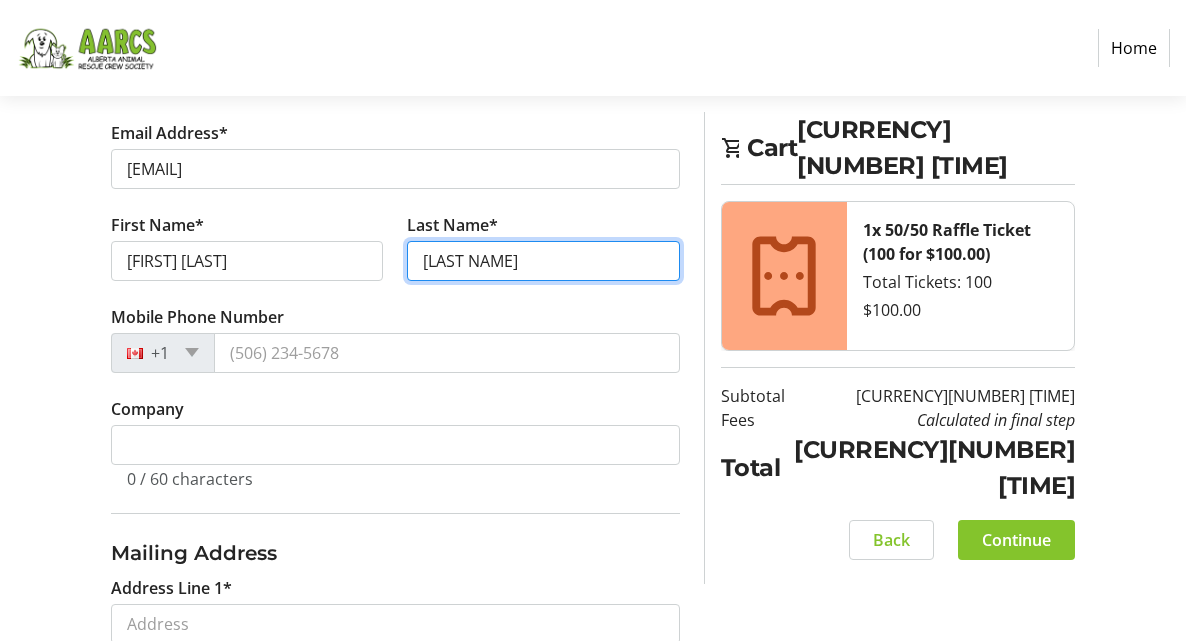 scroll, scrollTop: 383, scrollLeft: 0, axis: vertical 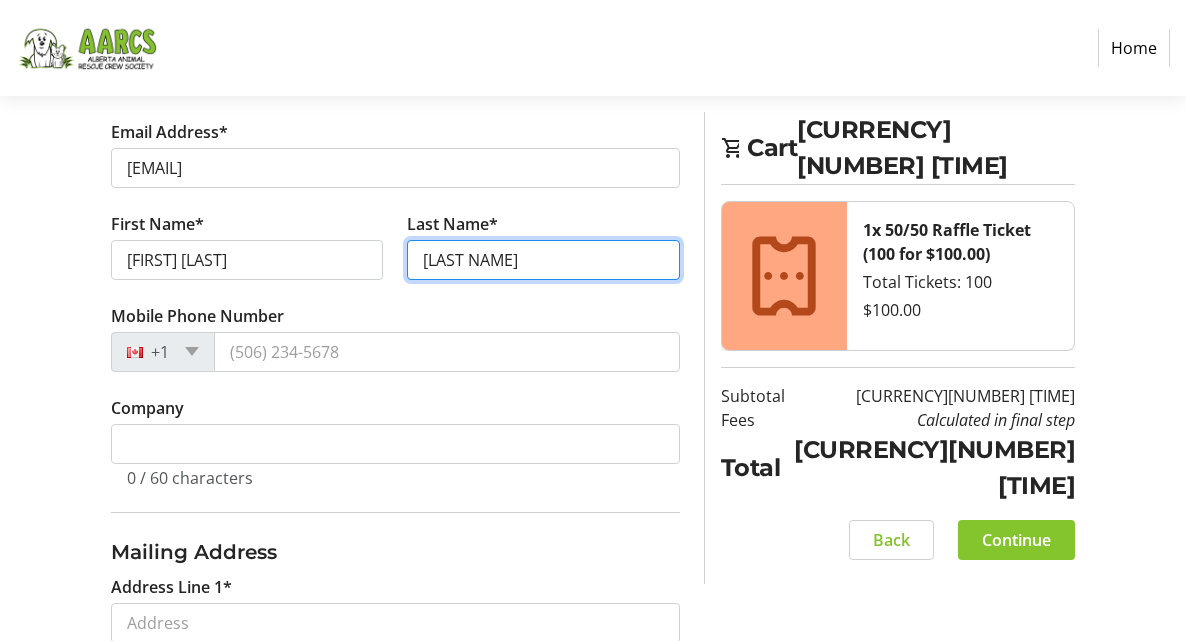 type on "[LAST NAME]" 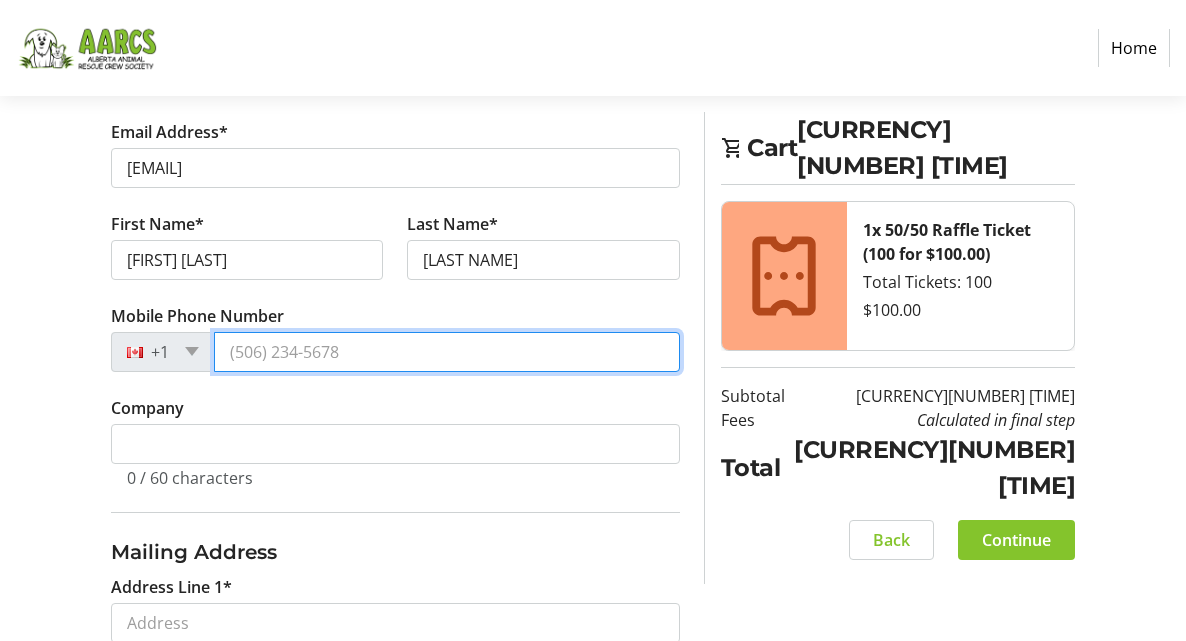 click on "Mobile Phone Number" at bounding box center (447, 352) 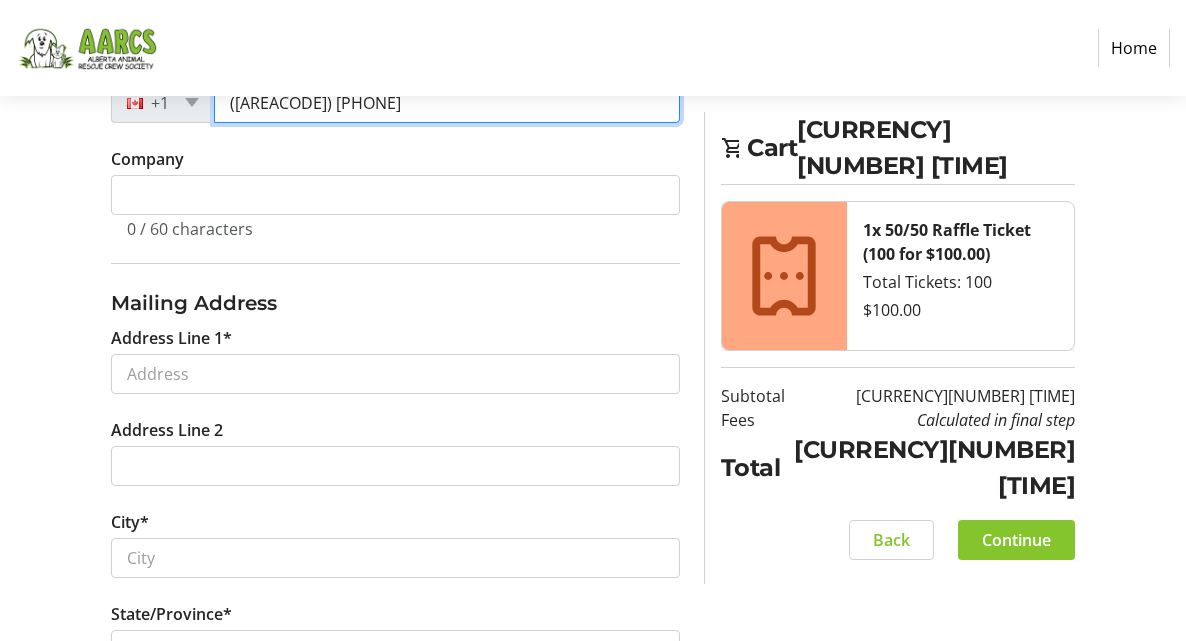 scroll, scrollTop: 641, scrollLeft: 0, axis: vertical 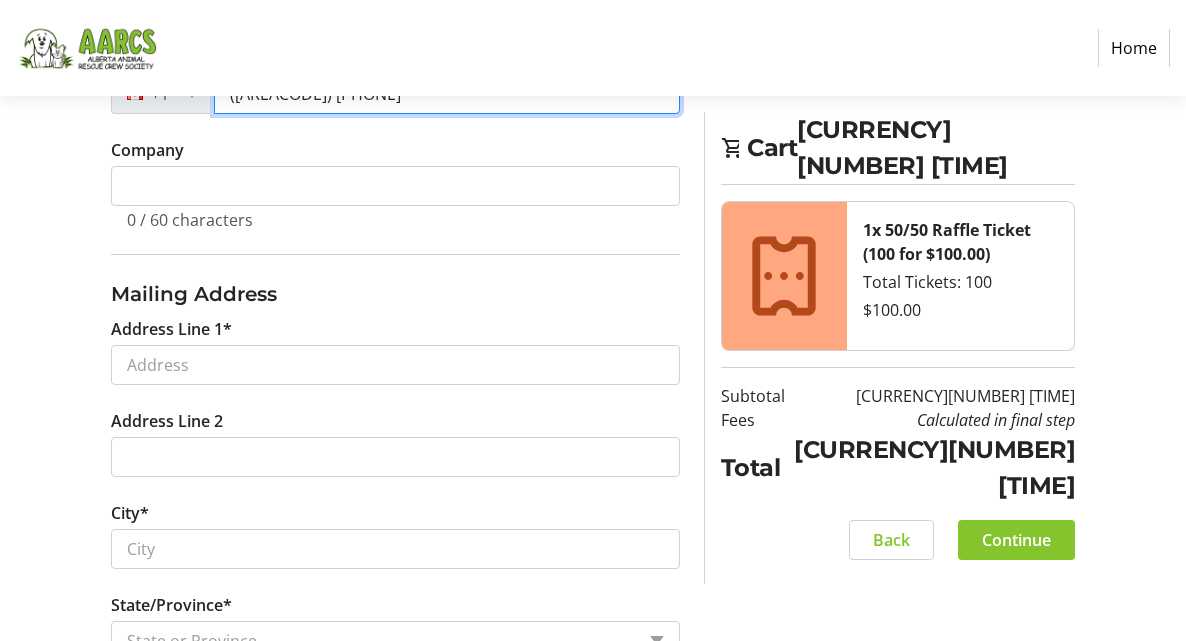 type on "([AREACODE]) [PHONE]" 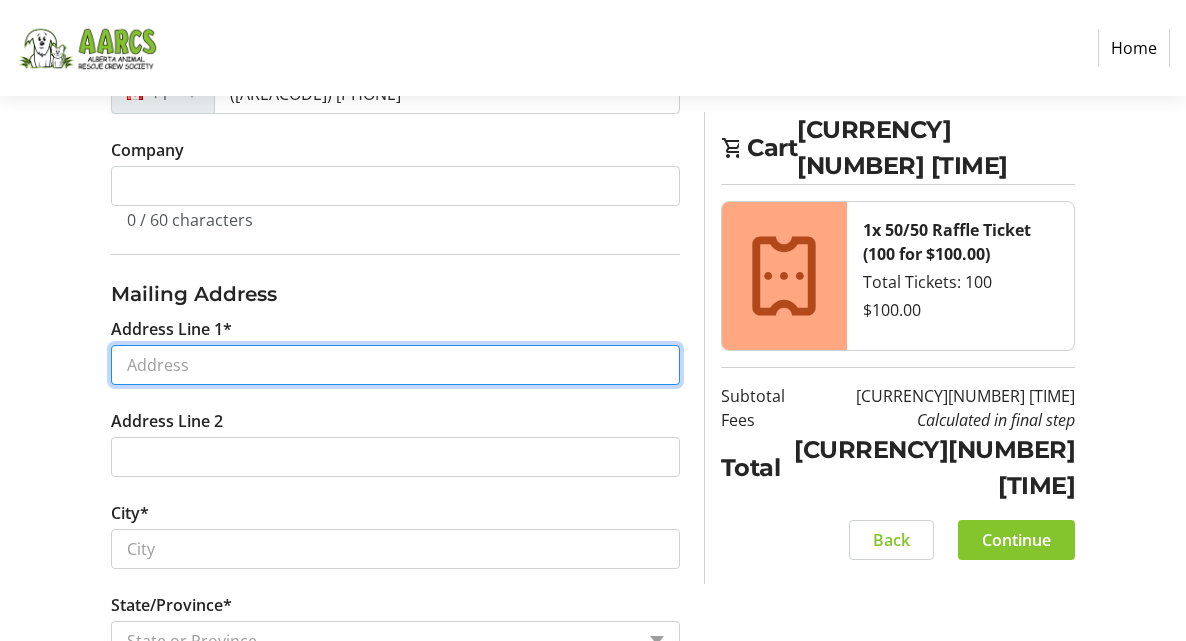 click on "Address Line 1*" at bounding box center [395, 365] 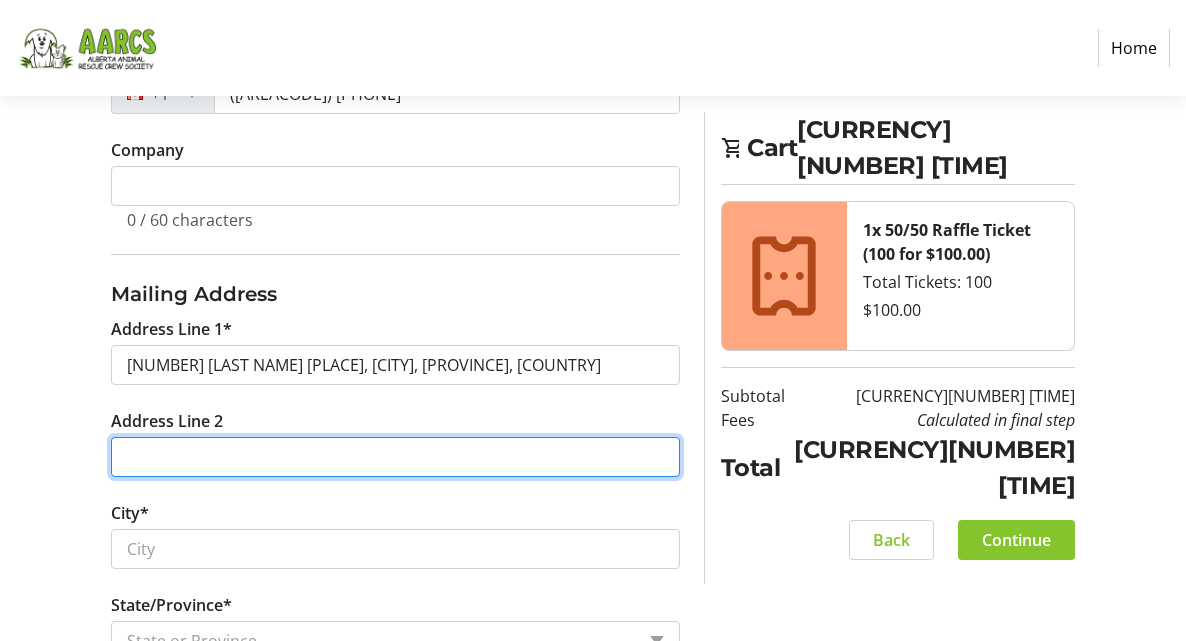 type on "[NUMBER] [LAST NAME] [PLACE]" 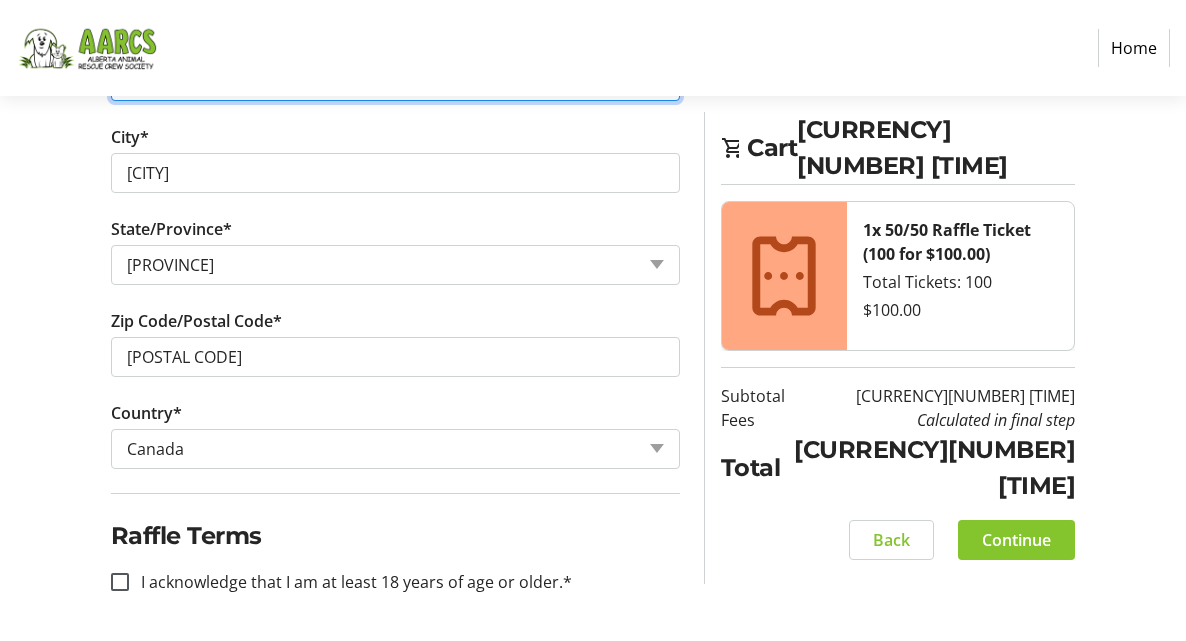 scroll, scrollTop: 1017, scrollLeft: 0, axis: vertical 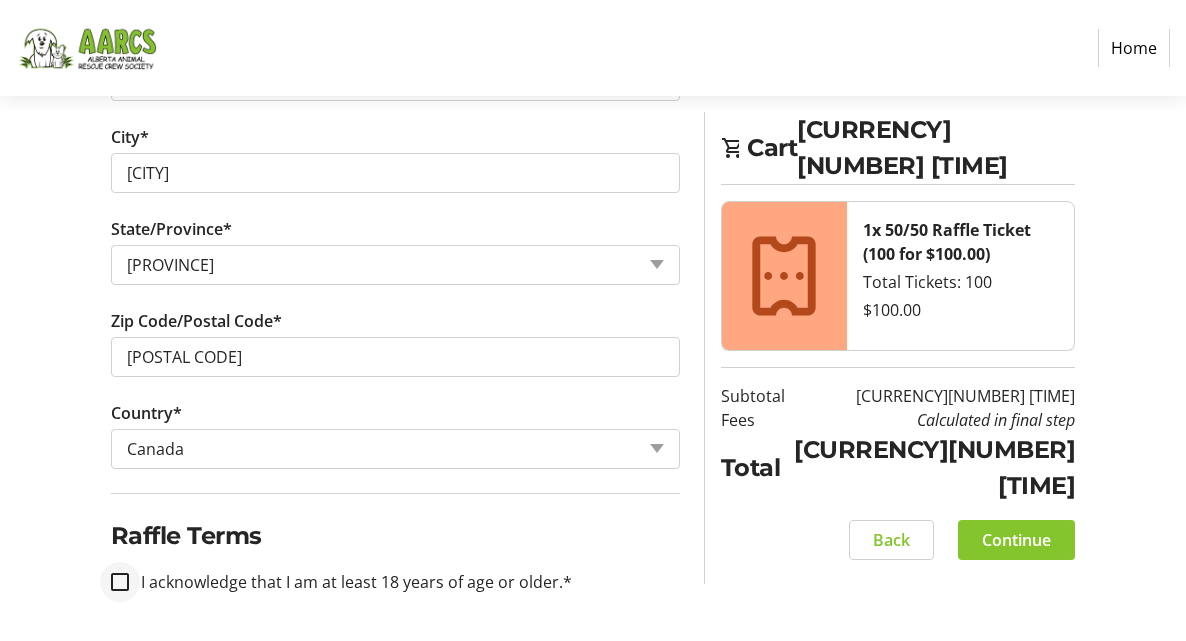 click at bounding box center (120, 582) 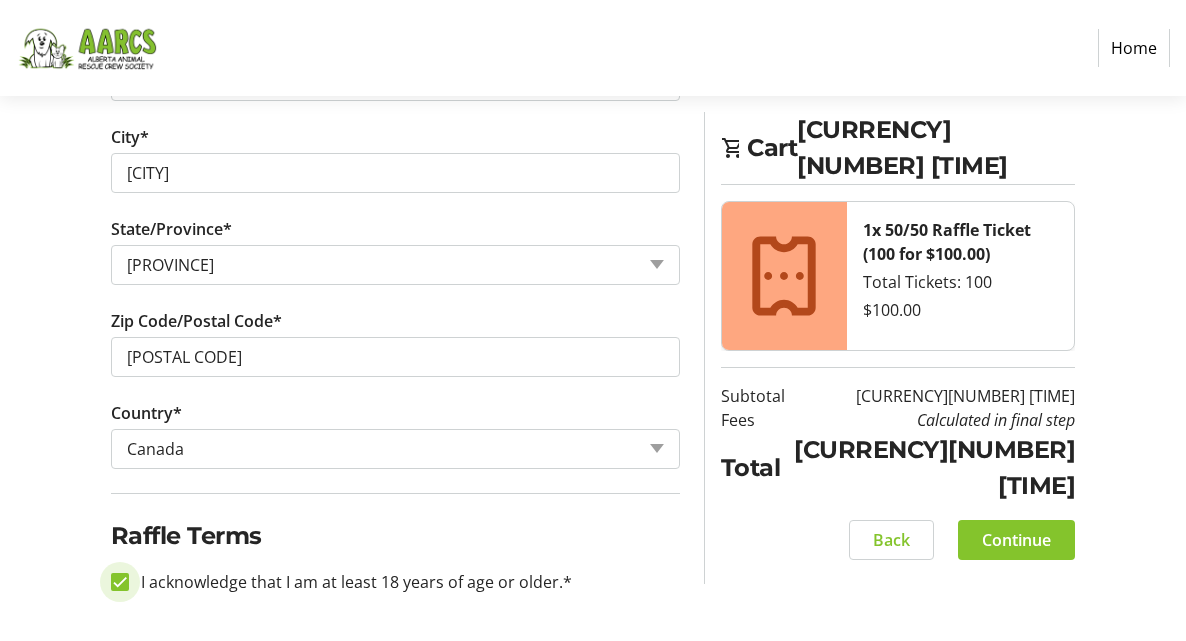 checkbox on "true" 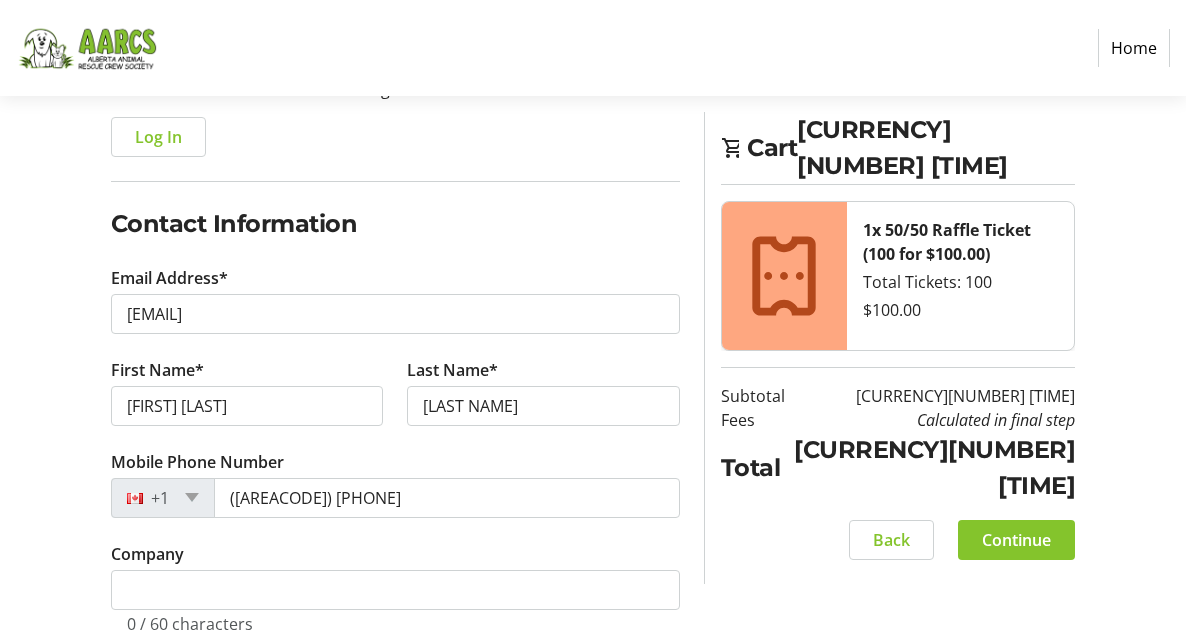 scroll, scrollTop: 258, scrollLeft: 0, axis: vertical 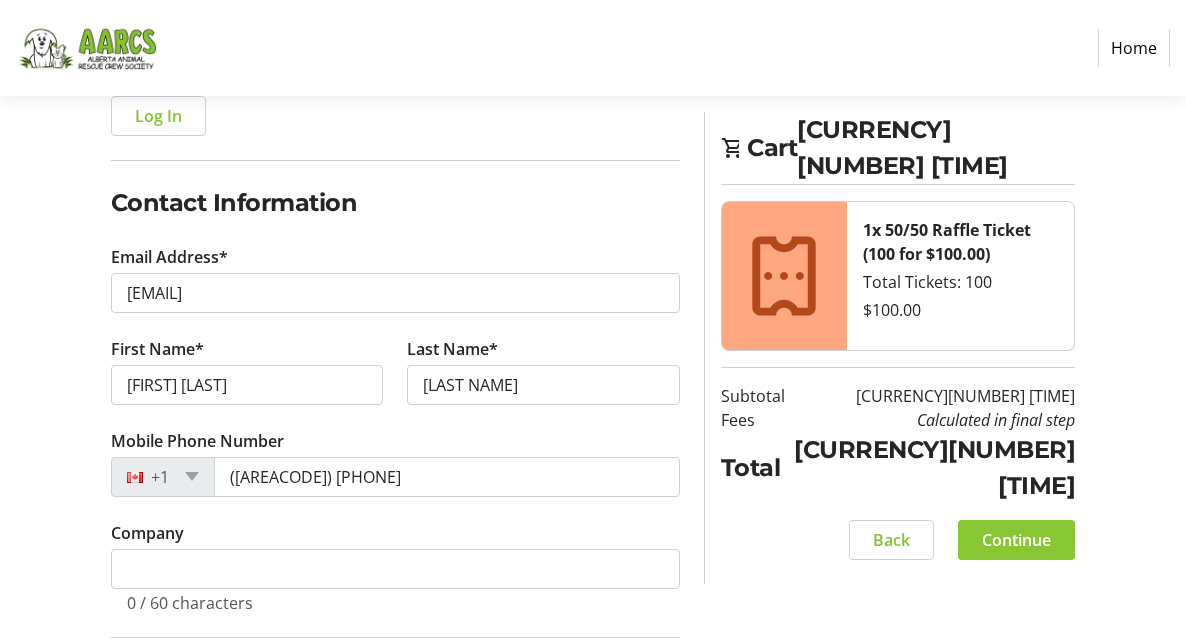 click on "Continue" 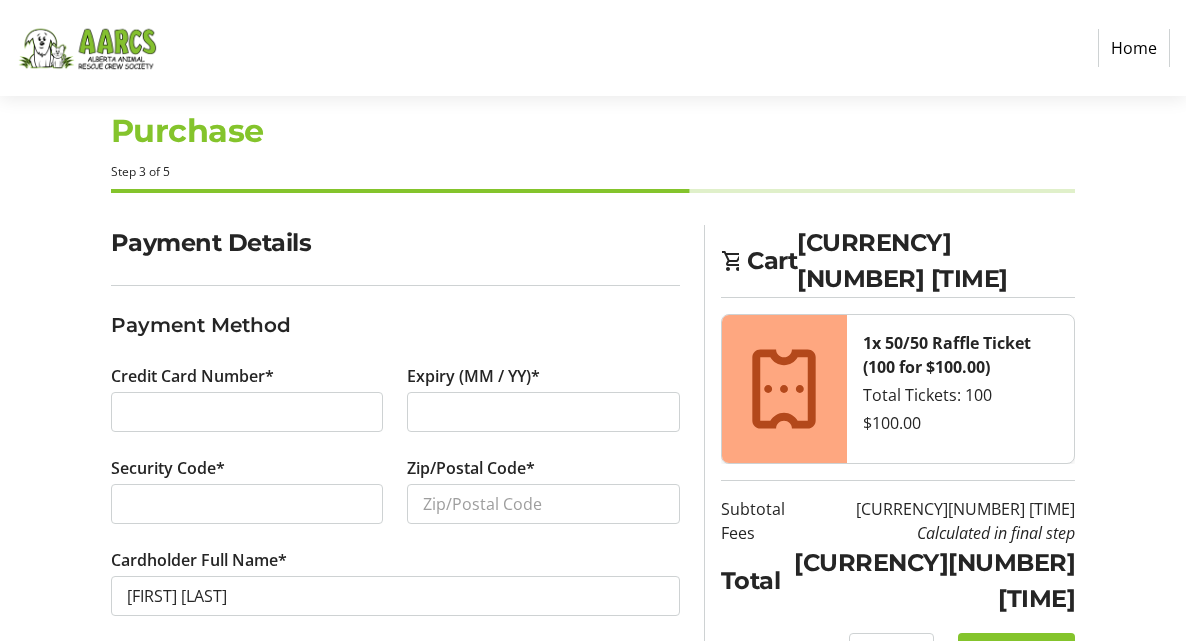scroll, scrollTop: 60, scrollLeft: 0, axis: vertical 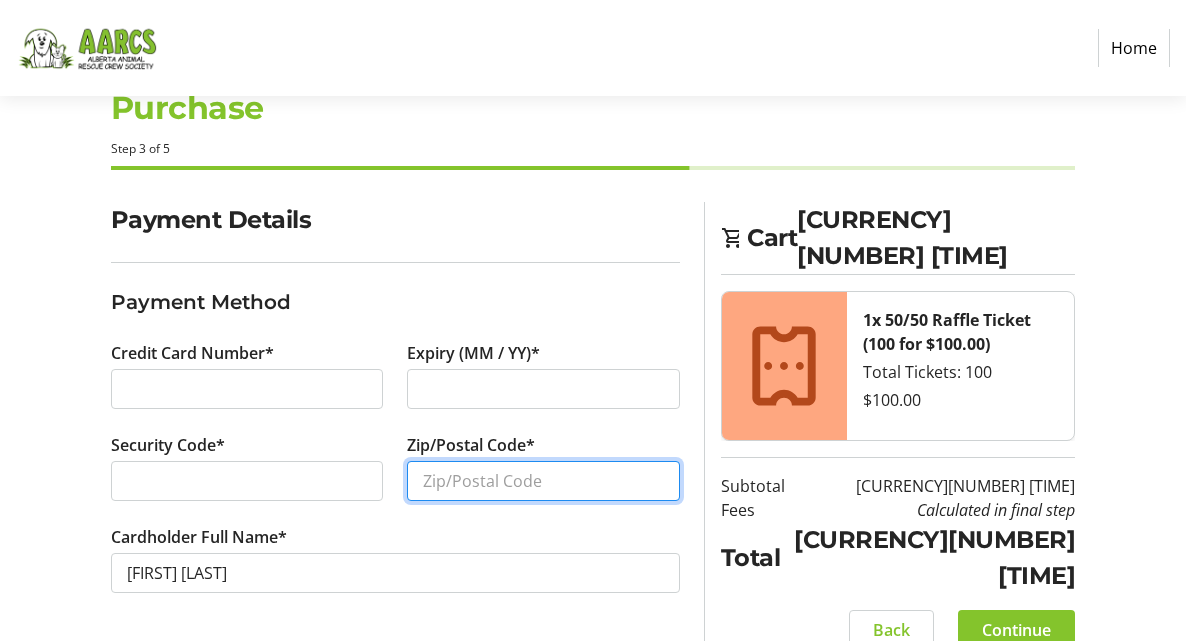 click on "Zip/Postal Code*" at bounding box center [543, 481] 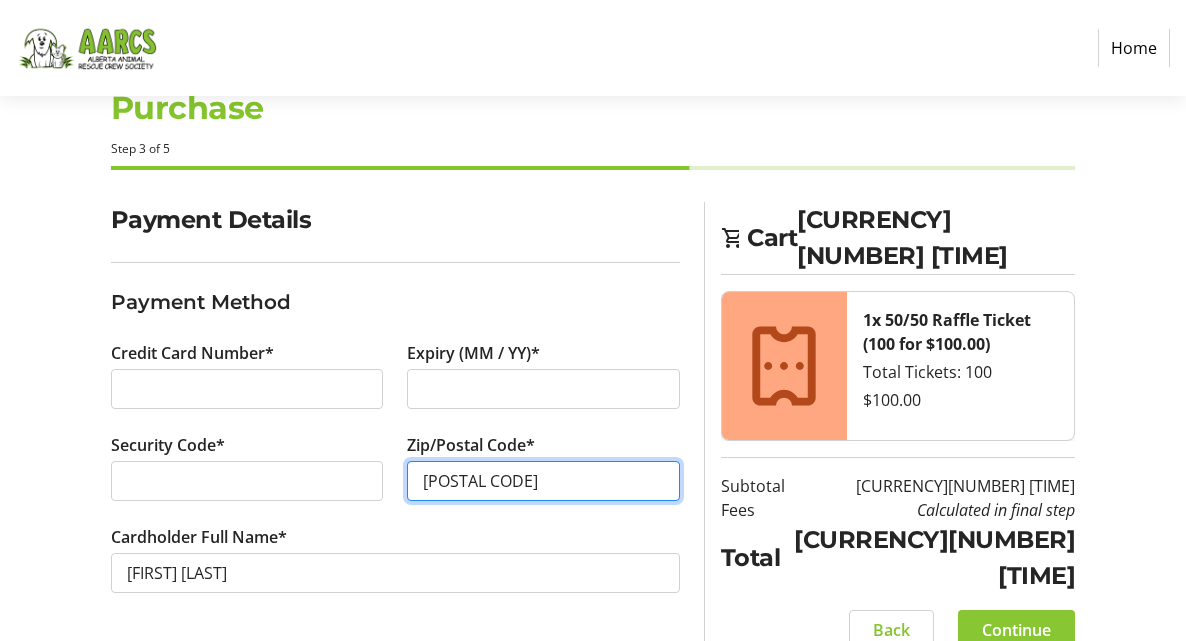 type on "[POSTAL CODE]" 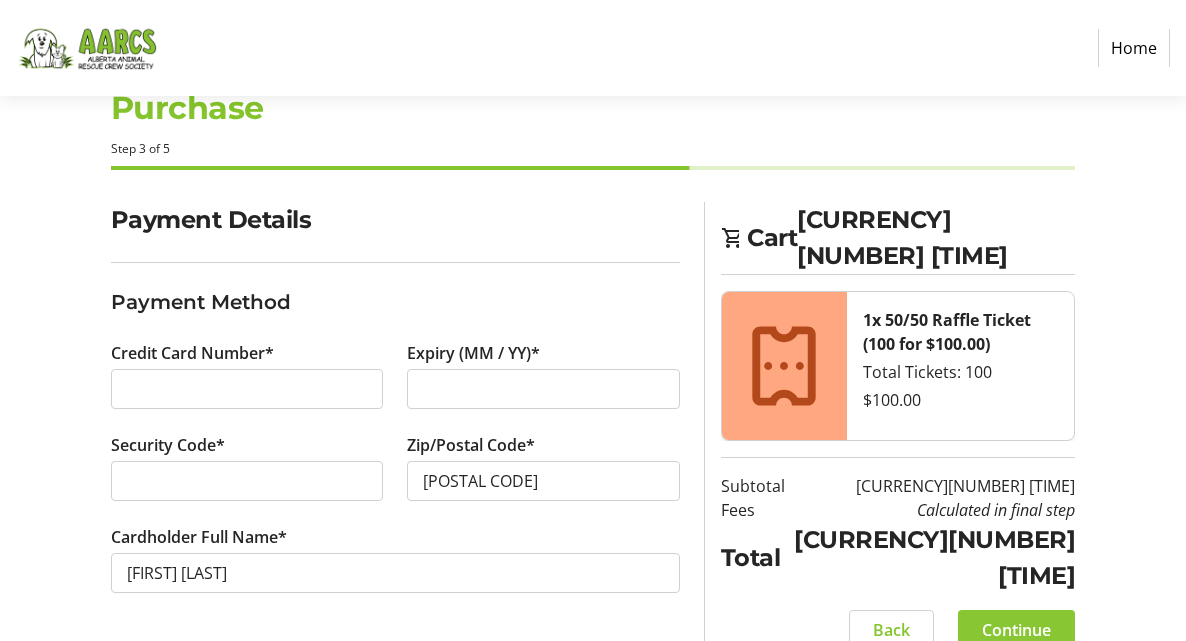 click on "Continue" 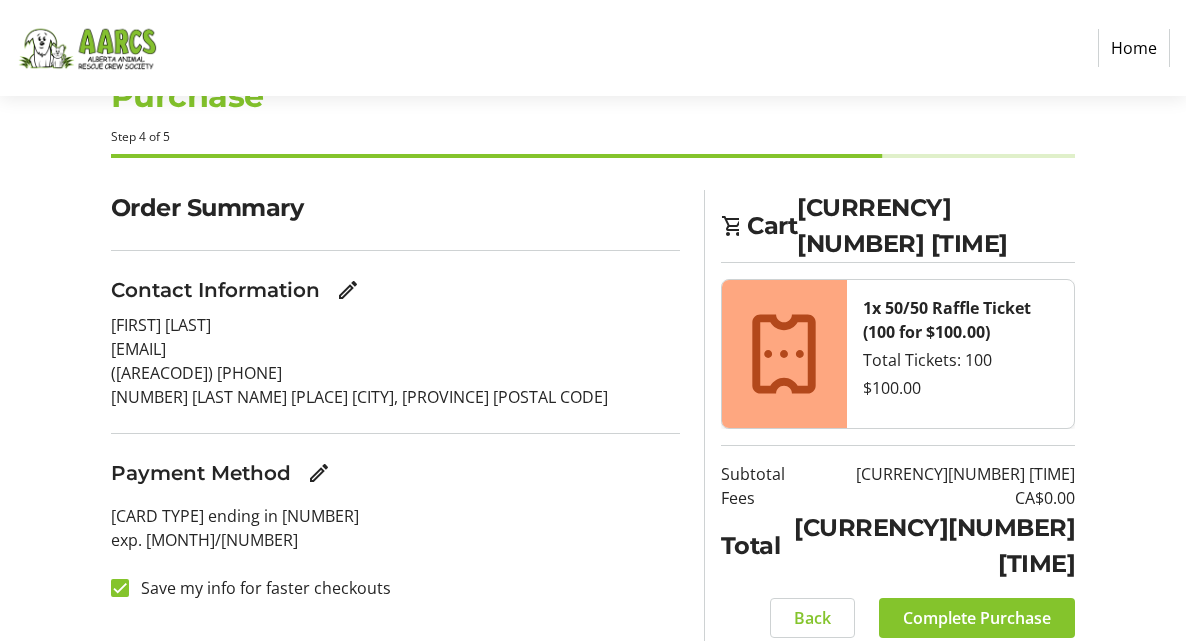 scroll, scrollTop: 72, scrollLeft: 0, axis: vertical 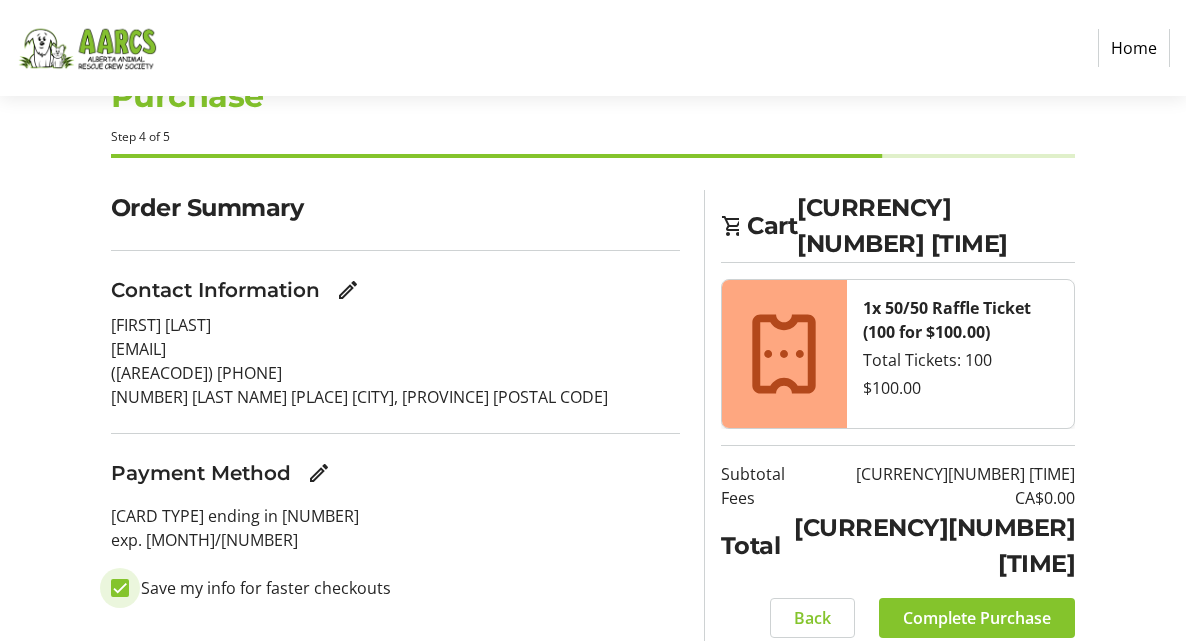 click on "Save my info for faster checkouts" at bounding box center (120, 588) 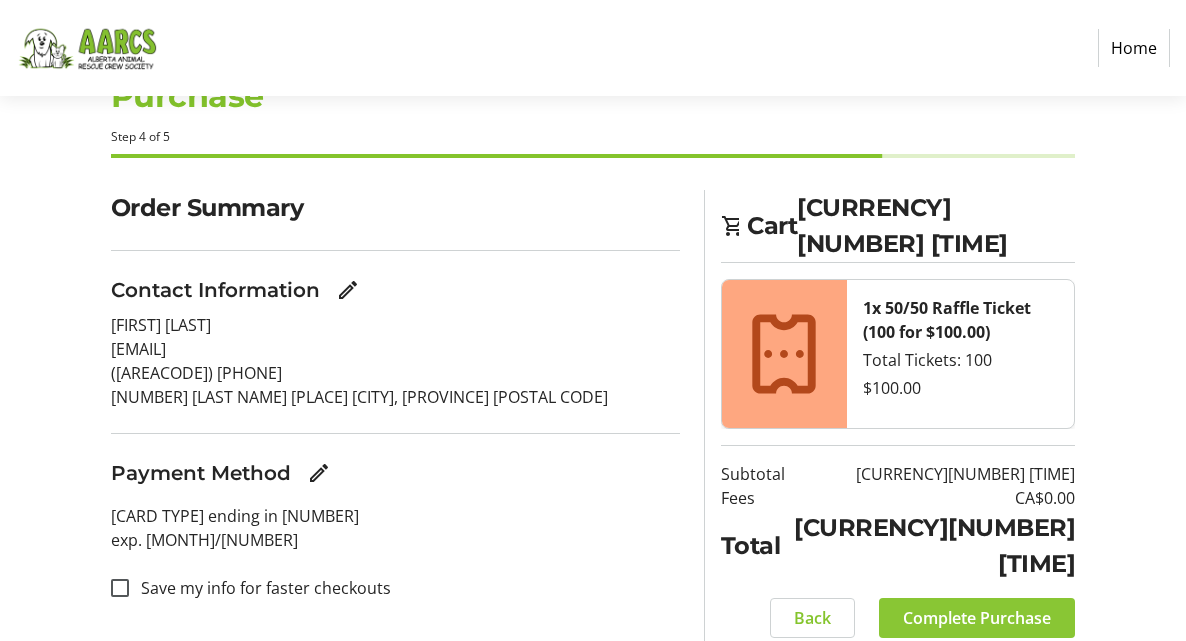 click on "Complete Purchase" 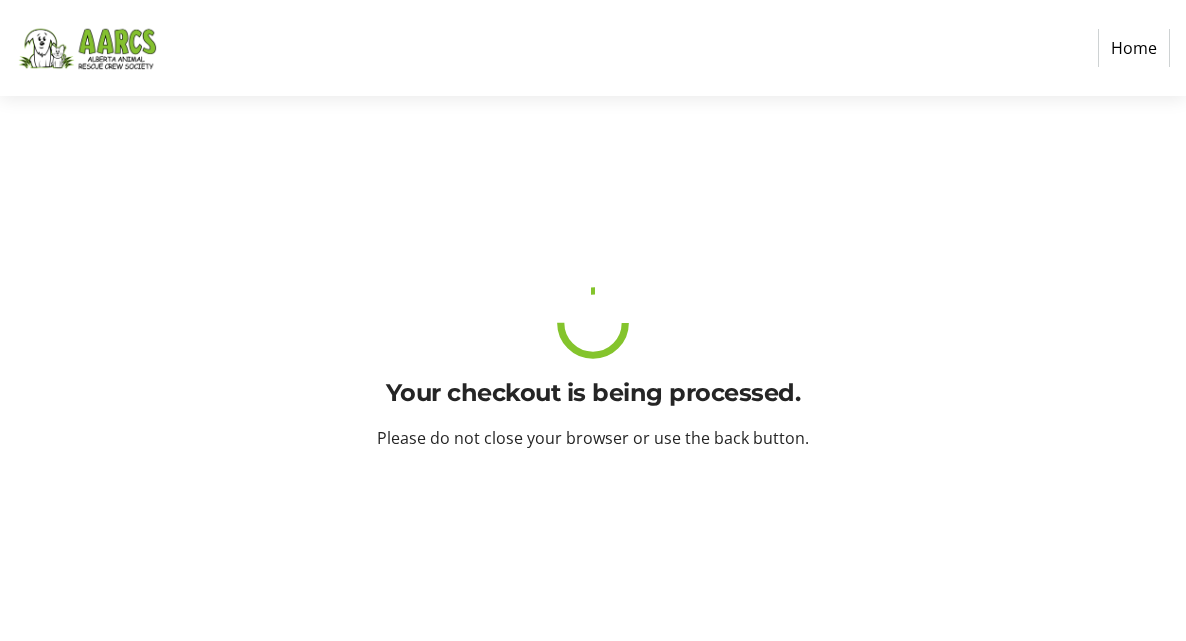scroll, scrollTop: 0, scrollLeft: 0, axis: both 